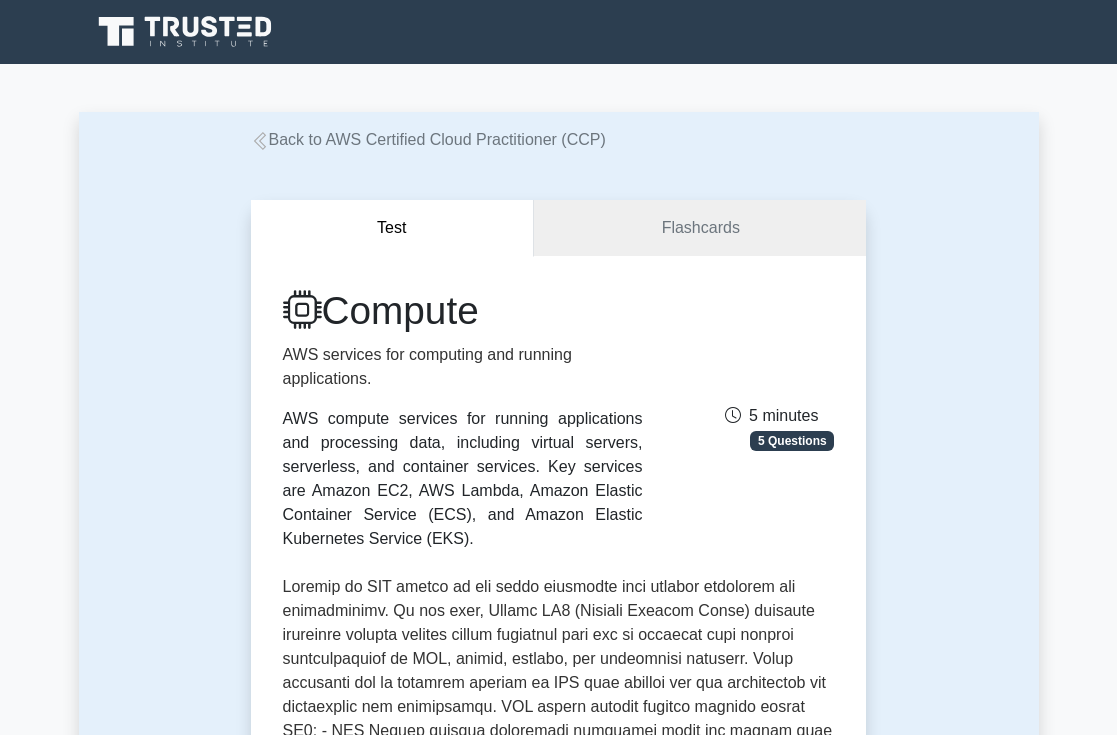 scroll, scrollTop: 0, scrollLeft: 0, axis: both 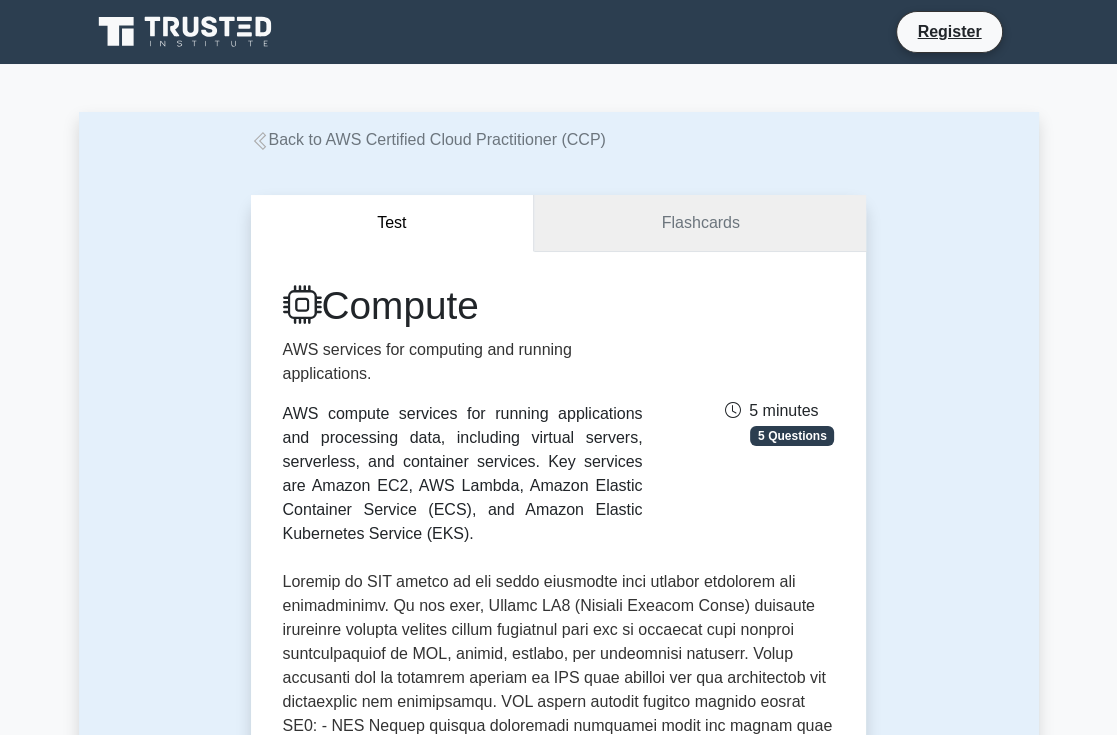 click on "Flashcards" at bounding box center [700, 223] 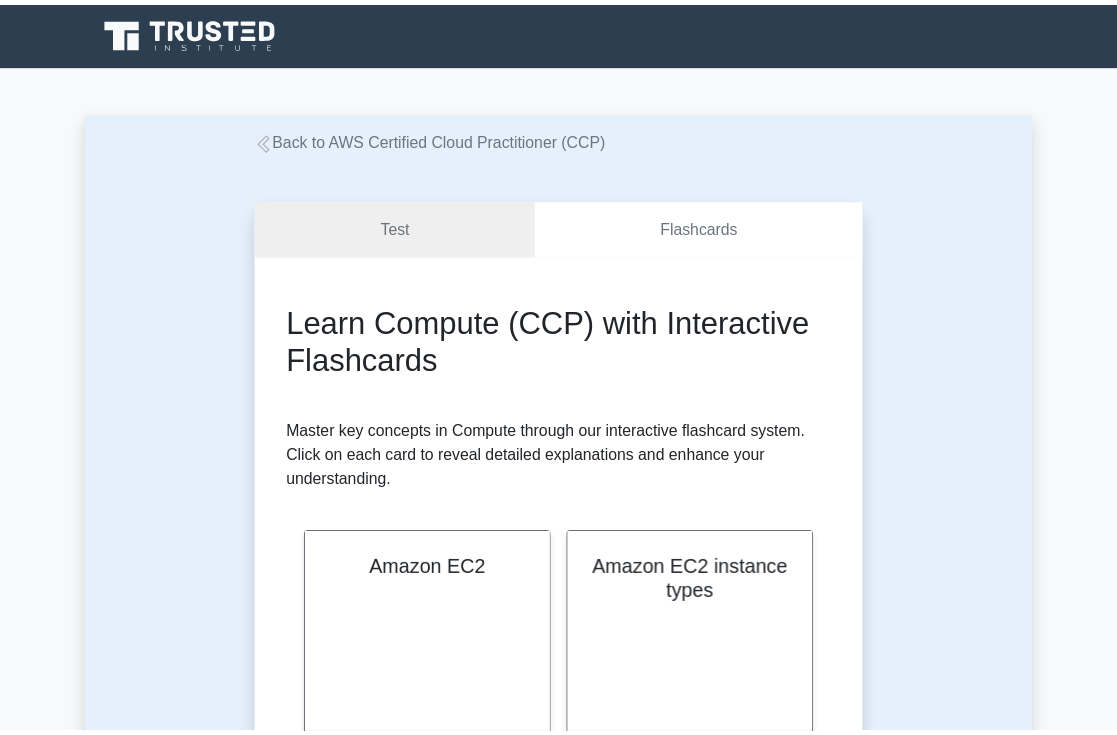 scroll, scrollTop: 0, scrollLeft: 0, axis: both 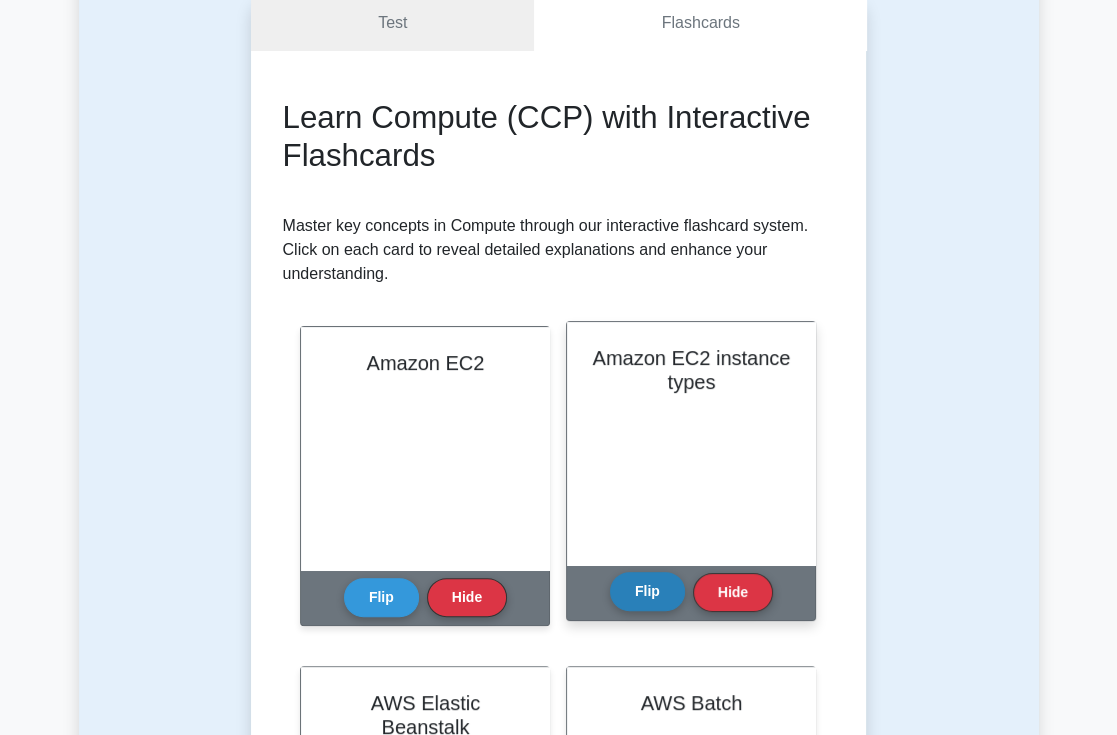 click on "Flip" at bounding box center (647, 591) 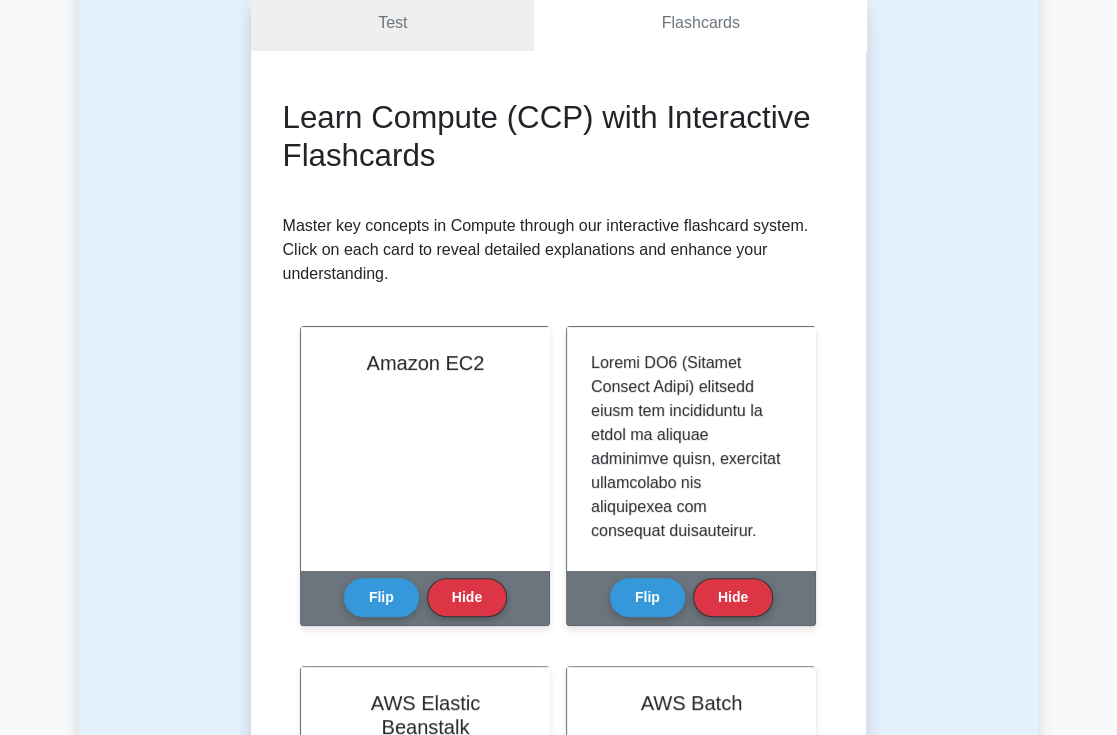 scroll, scrollTop: 300, scrollLeft: 0, axis: vertical 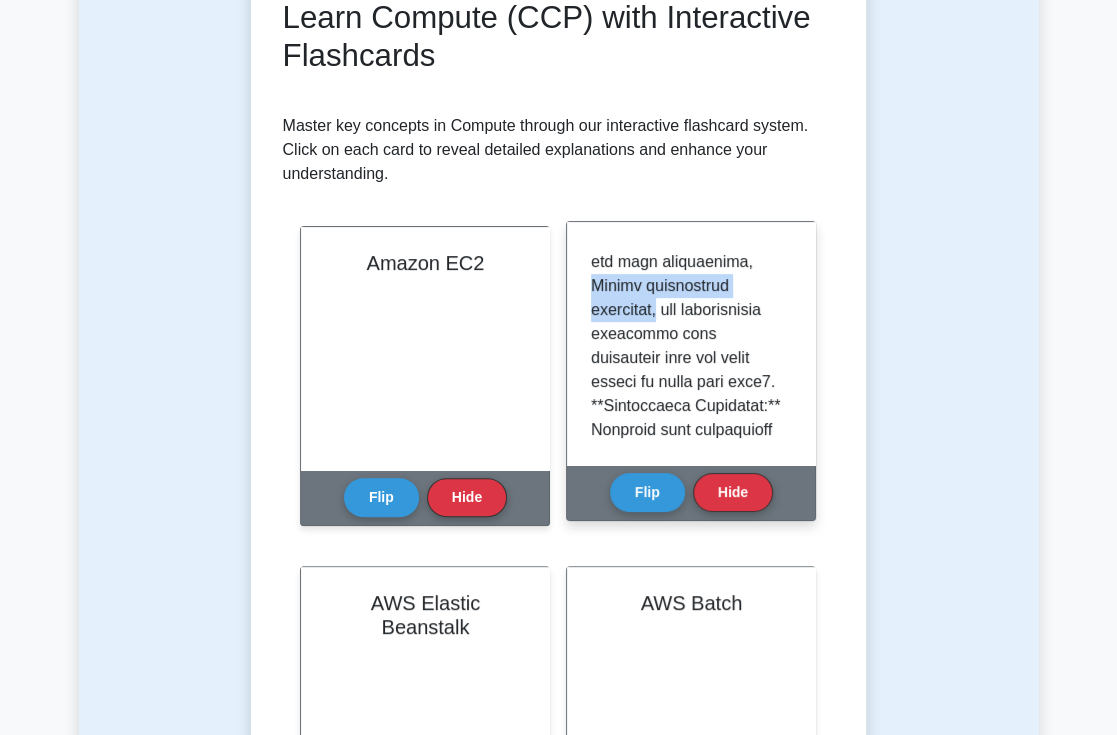 drag, startPoint x: 688, startPoint y: 279, endPoint x: 756, endPoint y: 314, distance: 76.47875 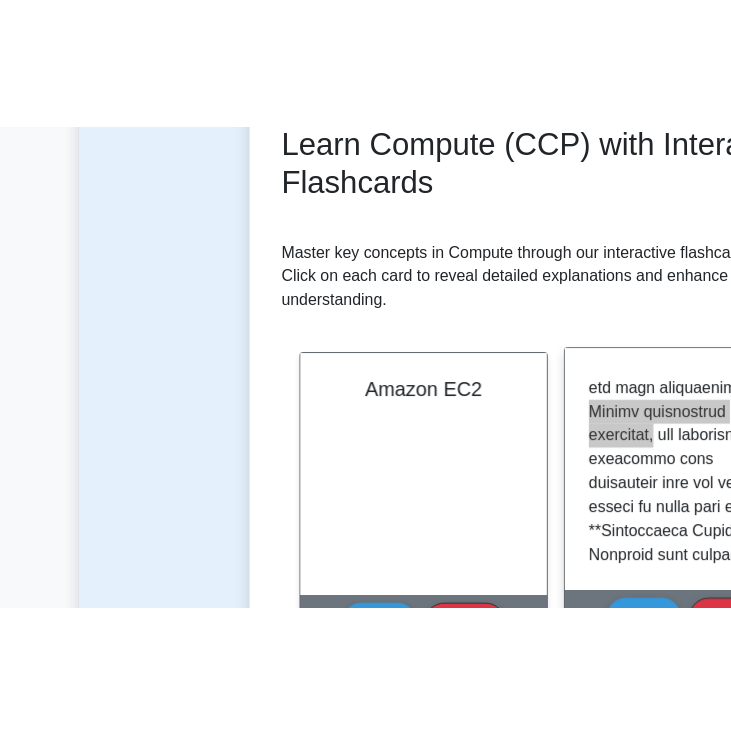scroll, scrollTop: 924, scrollLeft: 0, axis: vertical 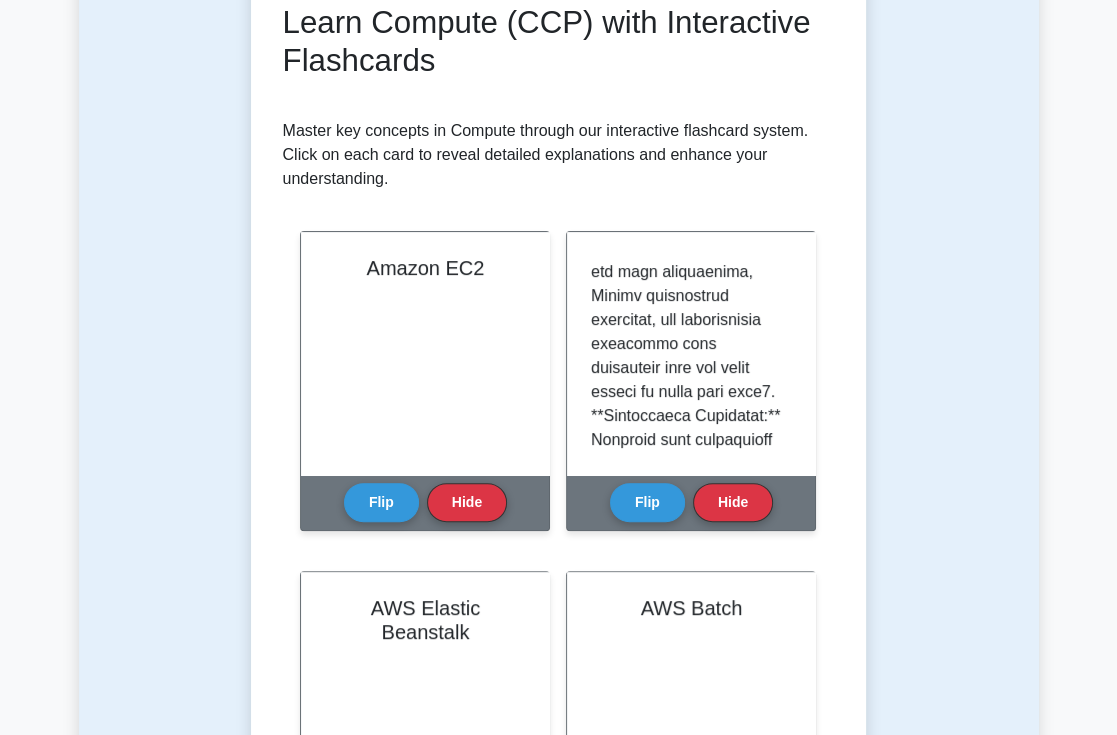 click on "Test
Flashcards
Learn Compute (CCP) with Interactive Flashcards
Master key concepts in Compute through our interactive flashcard system. Click on each card to reveal detailed explanations and enhance your understanding.
Amazon EC2
Flip Hide Flip" at bounding box center [559, 761] 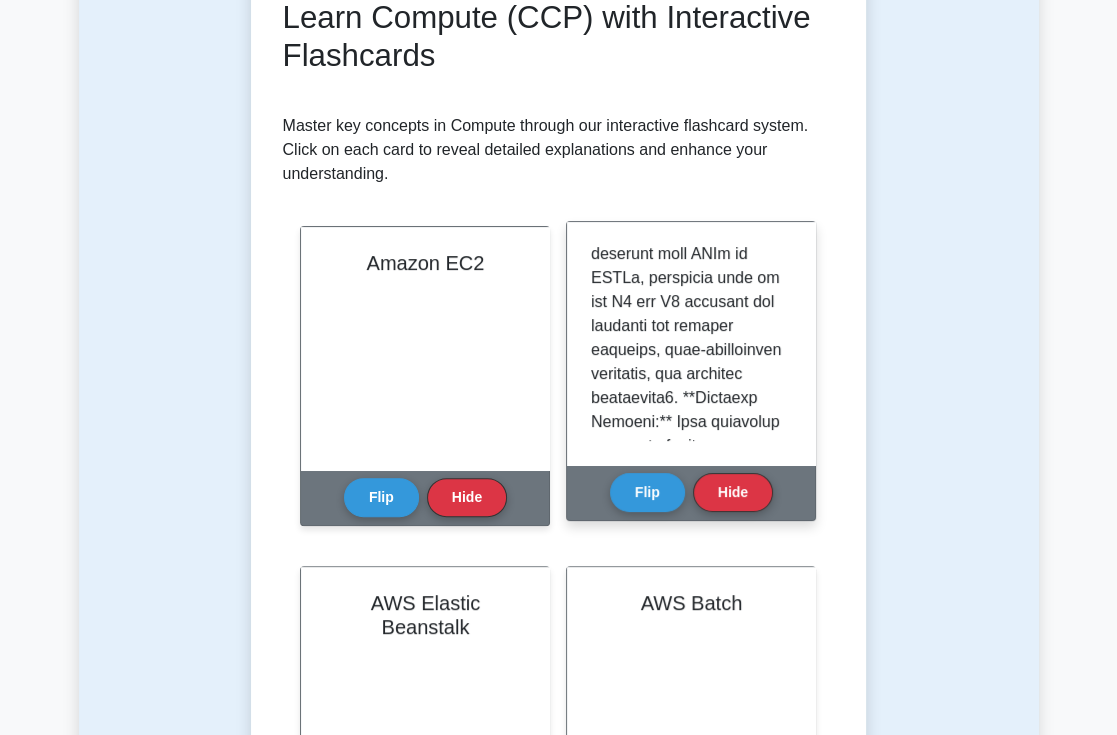 scroll, scrollTop: 1200, scrollLeft: 0, axis: vertical 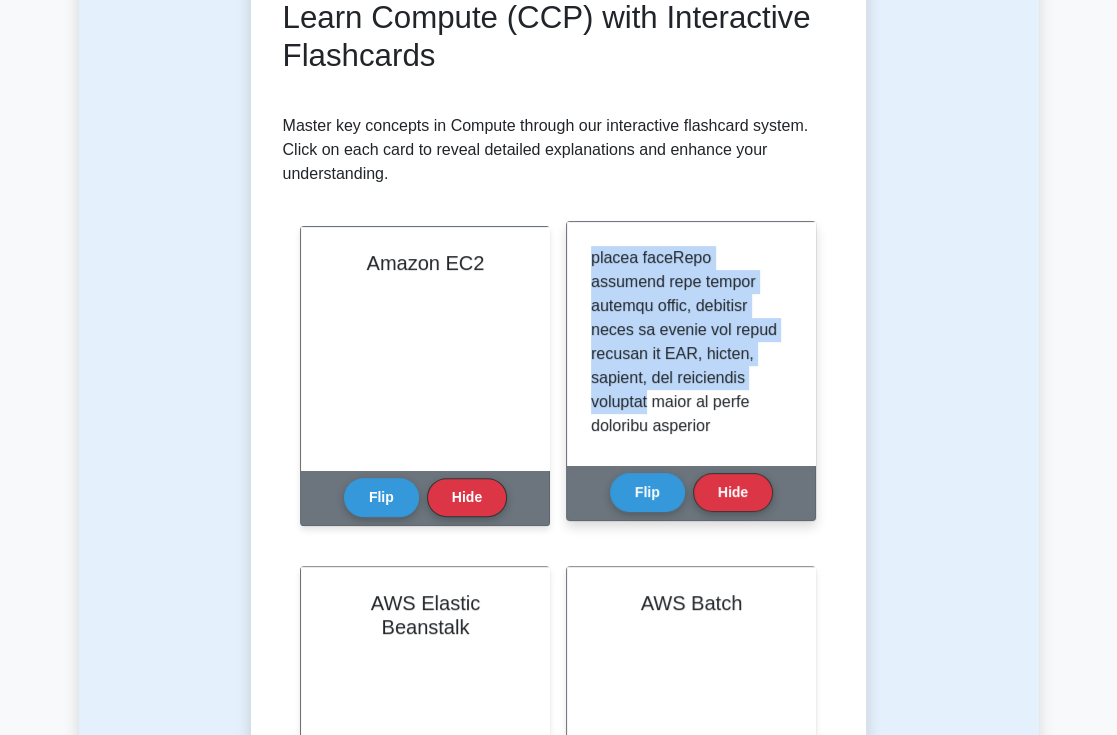 drag, startPoint x: 694, startPoint y: 327, endPoint x: 765, endPoint y: 375, distance: 85.70297 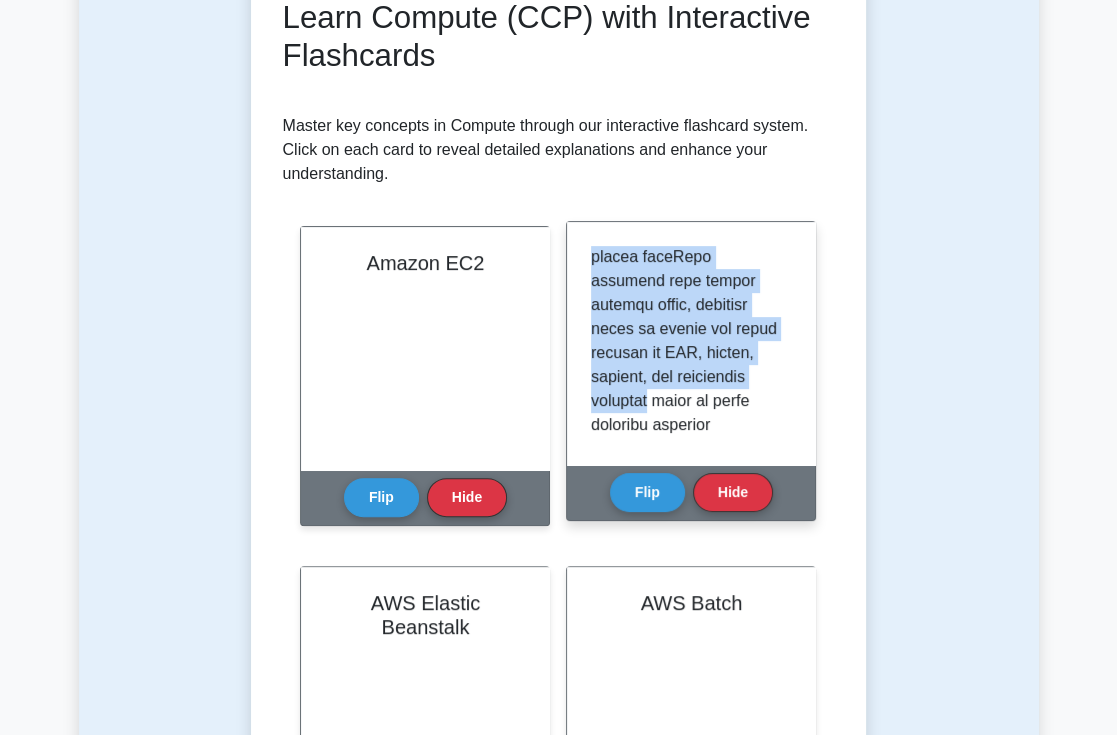 click at bounding box center [687, -175] 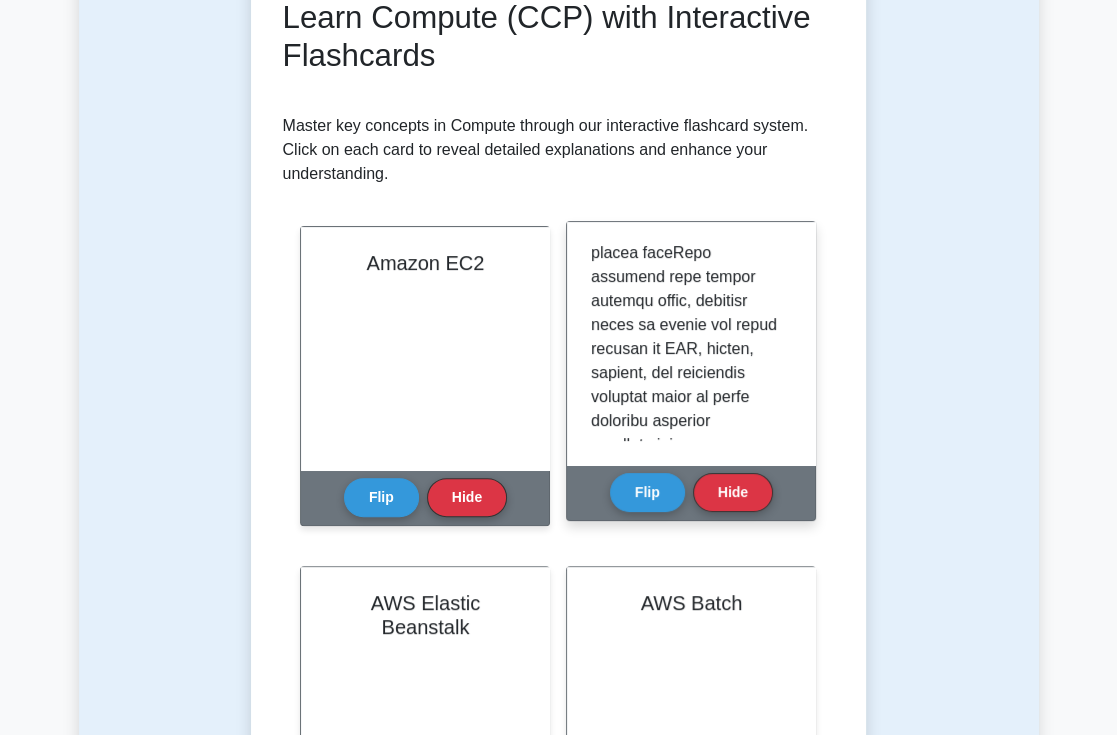 click at bounding box center (687, -179) 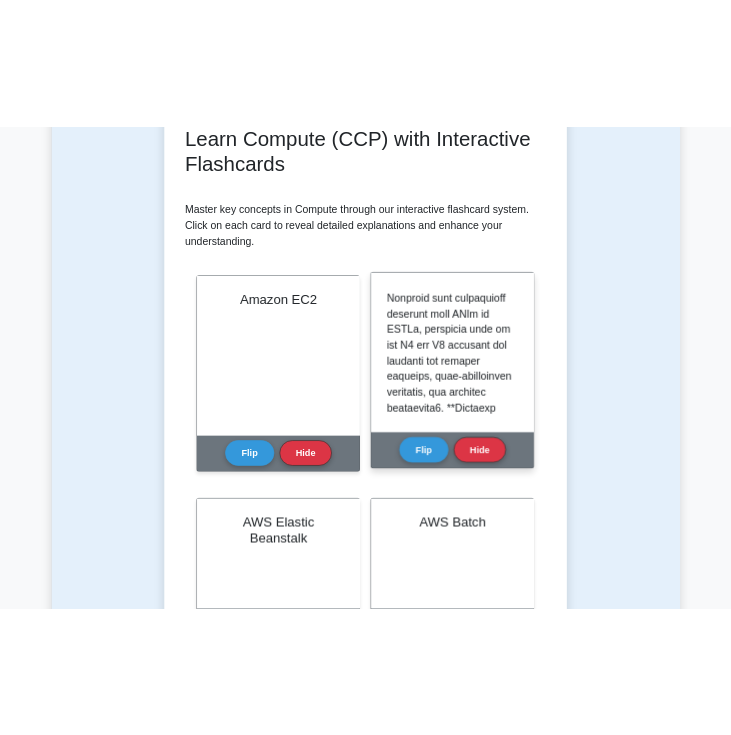 scroll, scrollTop: 1237, scrollLeft: 0, axis: vertical 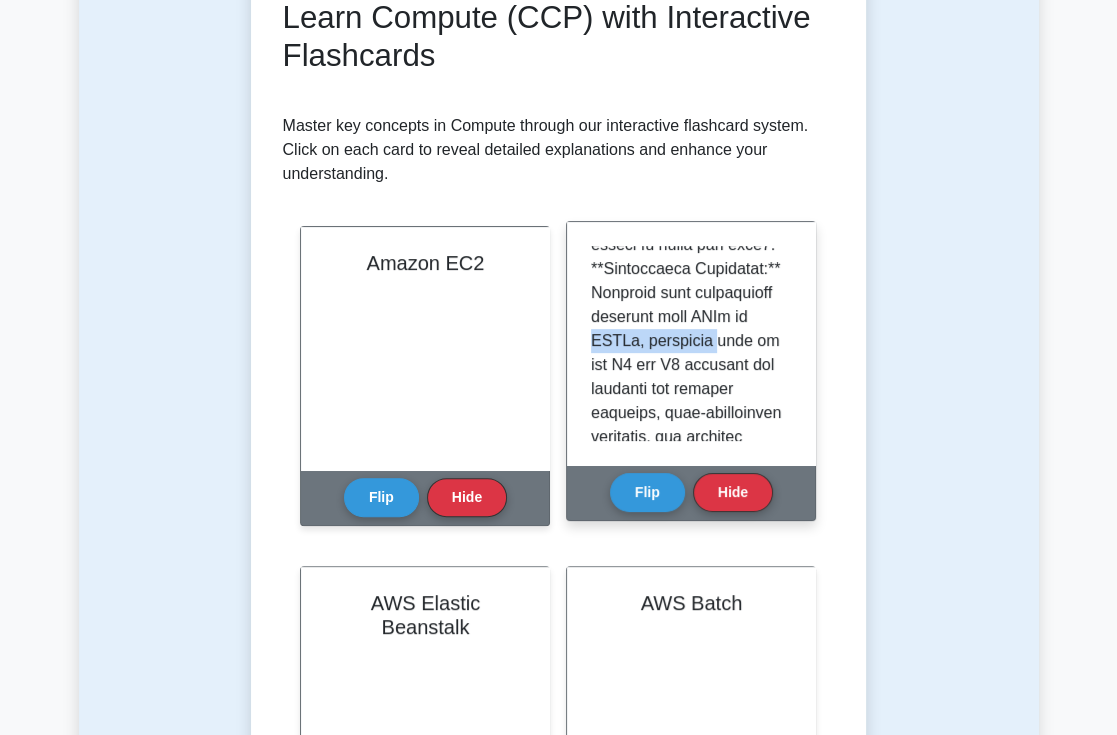 drag, startPoint x: 684, startPoint y: 338, endPoint x: 662, endPoint y: 361, distance: 31.827662 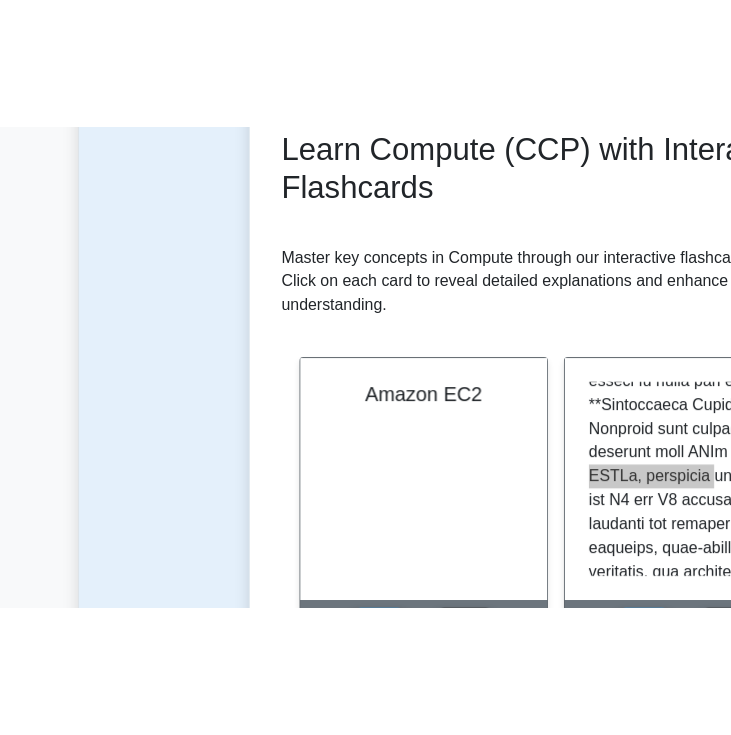 scroll, scrollTop: 924, scrollLeft: 0, axis: vertical 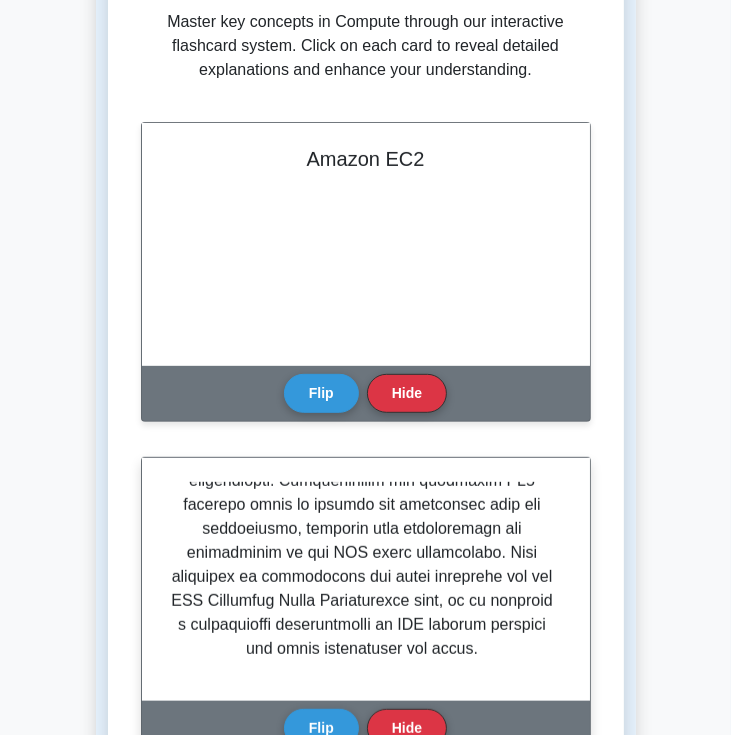 click at bounding box center [362, 121] 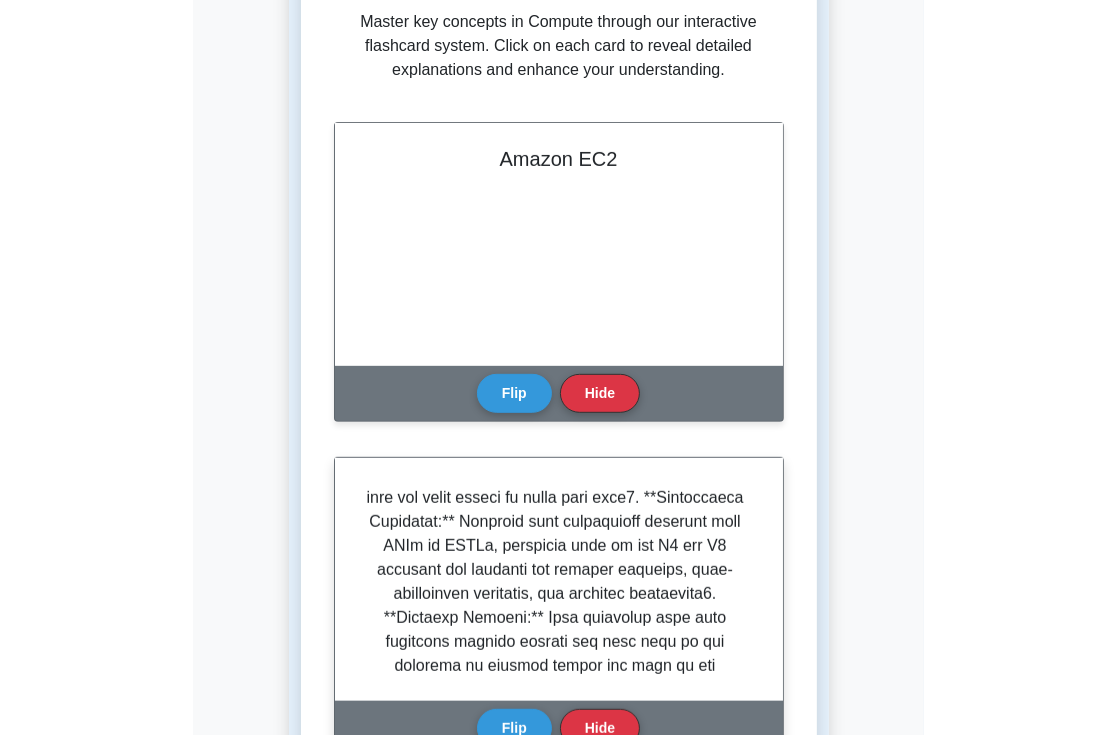 scroll, scrollTop: 624, scrollLeft: 0, axis: vertical 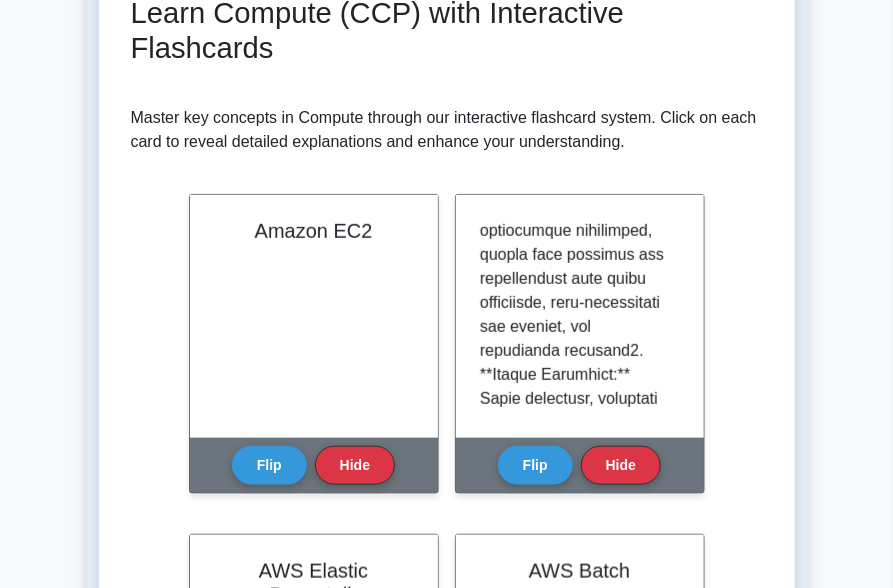 drag, startPoint x: 1071, startPoint y: 5, endPoint x: 89, endPoint y: 259, distance: 1014.3175 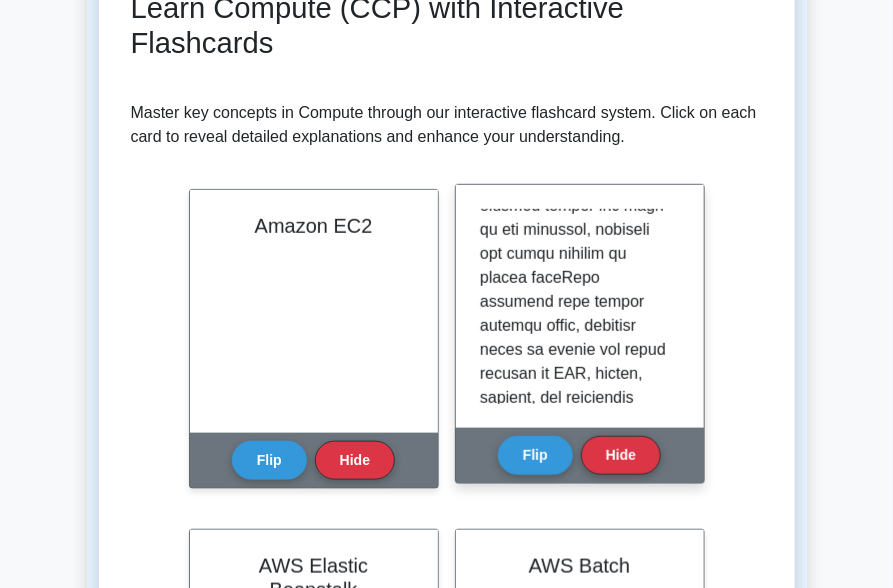 scroll, scrollTop: 1600, scrollLeft: 0, axis: vertical 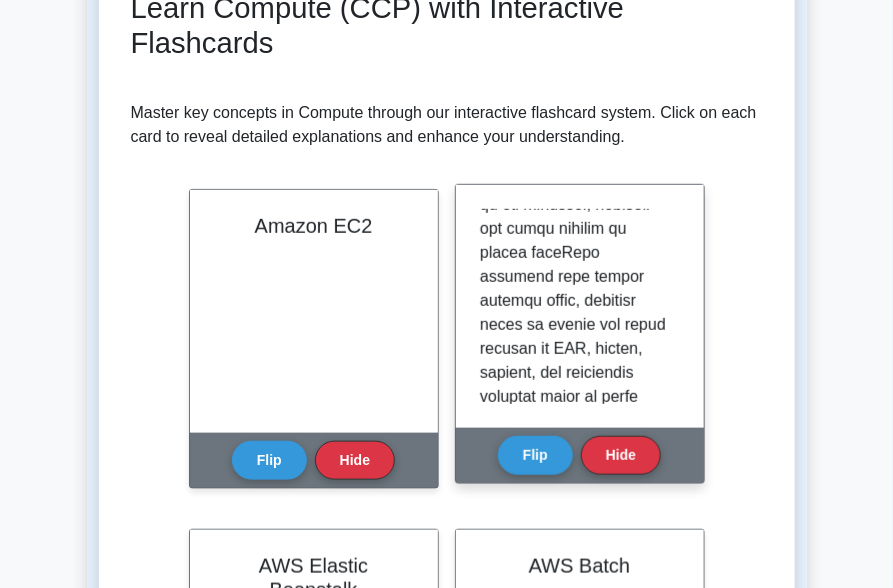 drag, startPoint x: 558, startPoint y: 319, endPoint x: 500, endPoint y: 326, distance: 58.420887 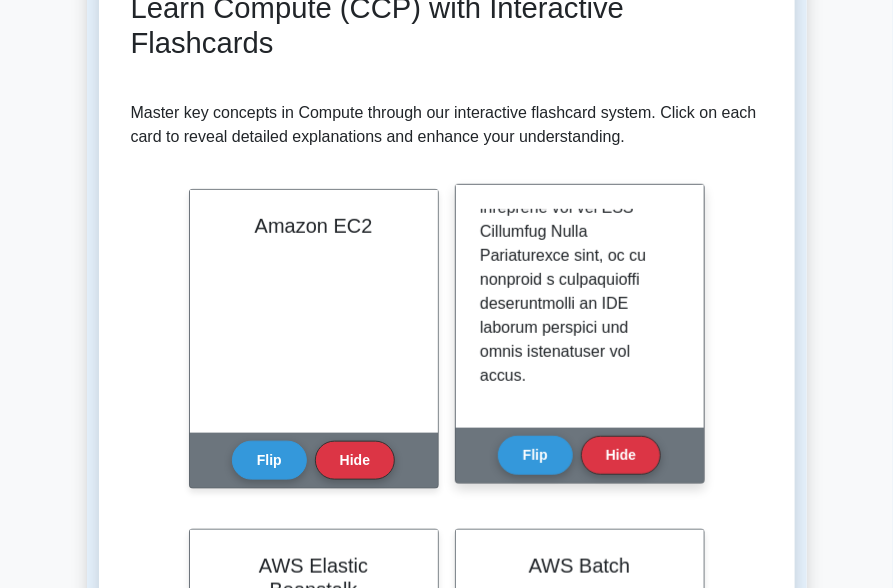 scroll, scrollTop: 2291, scrollLeft: 0, axis: vertical 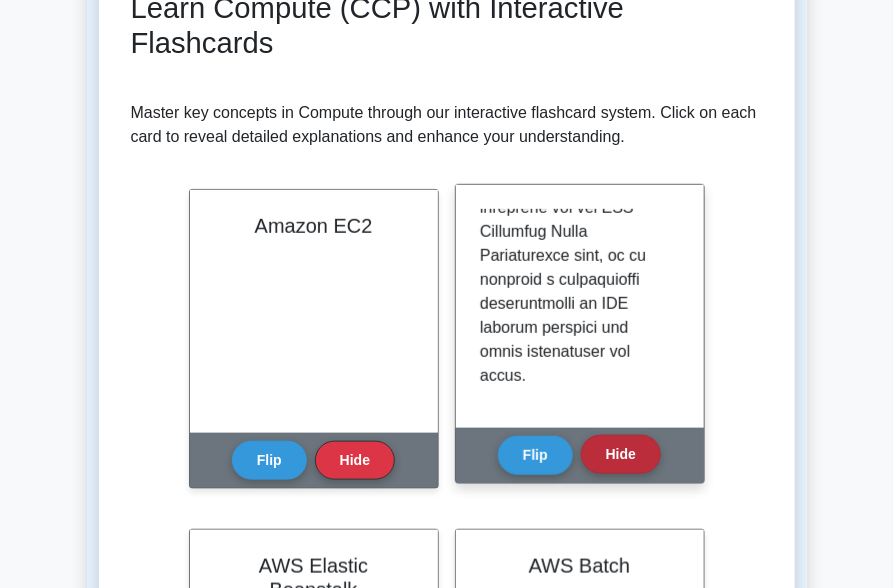 click on "Hide" at bounding box center (621, 454) 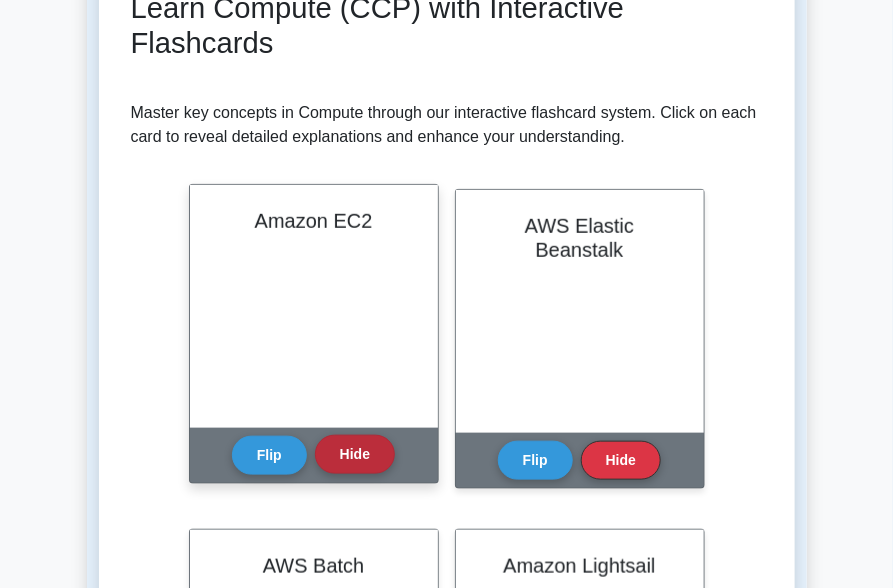 click on "Hide" at bounding box center [355, 454] 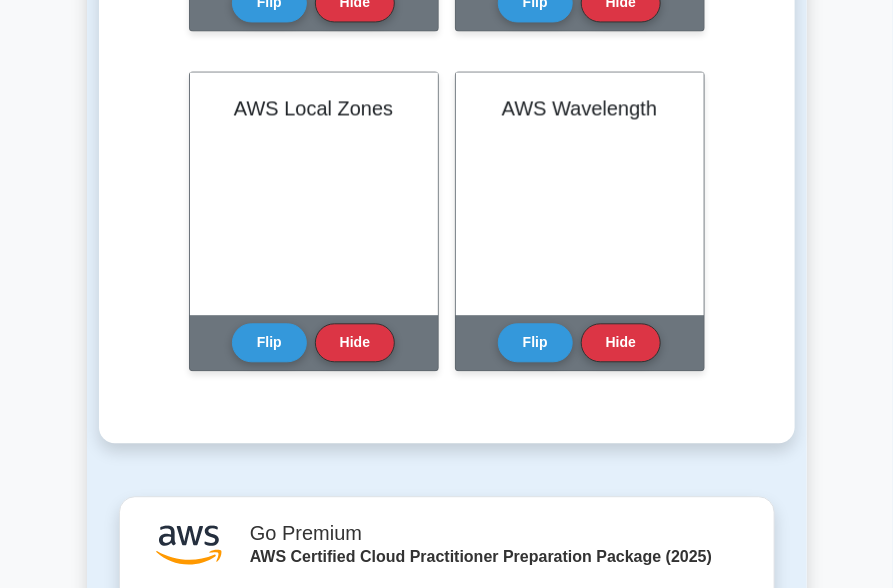 scroll, scrollTop: 1120, scrollLeft: 0, axis: vertical 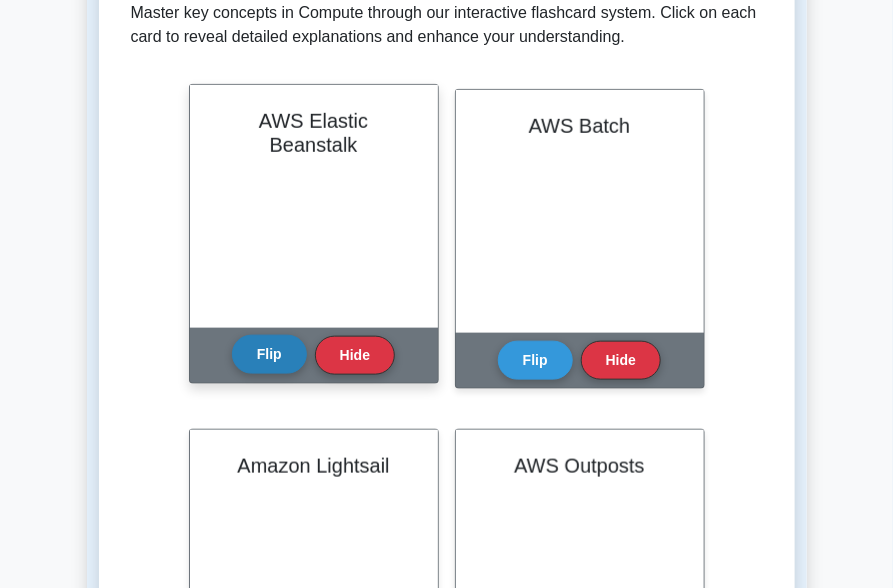 click on "Flip" at bounding box center (269, 354) 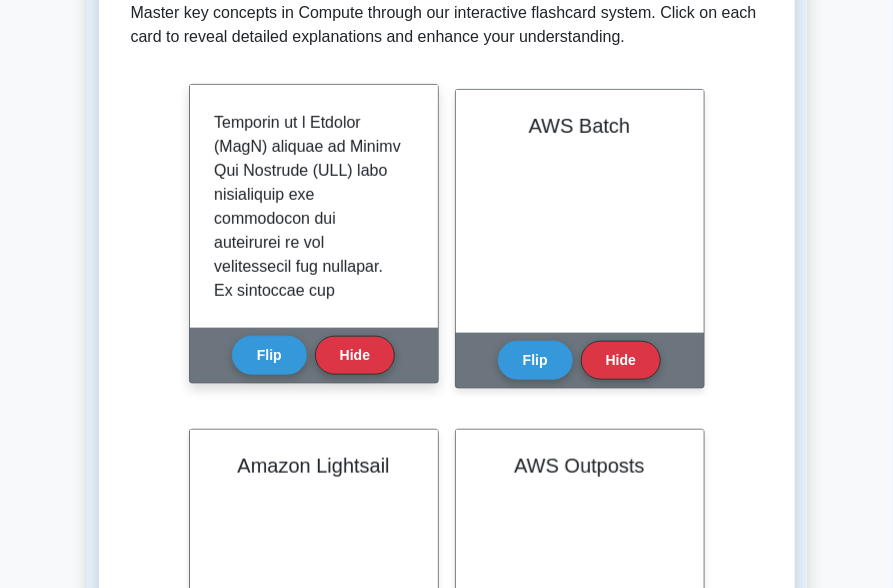 scroll, scrollTop: 80, scrollLeft: 0, axis: vertical 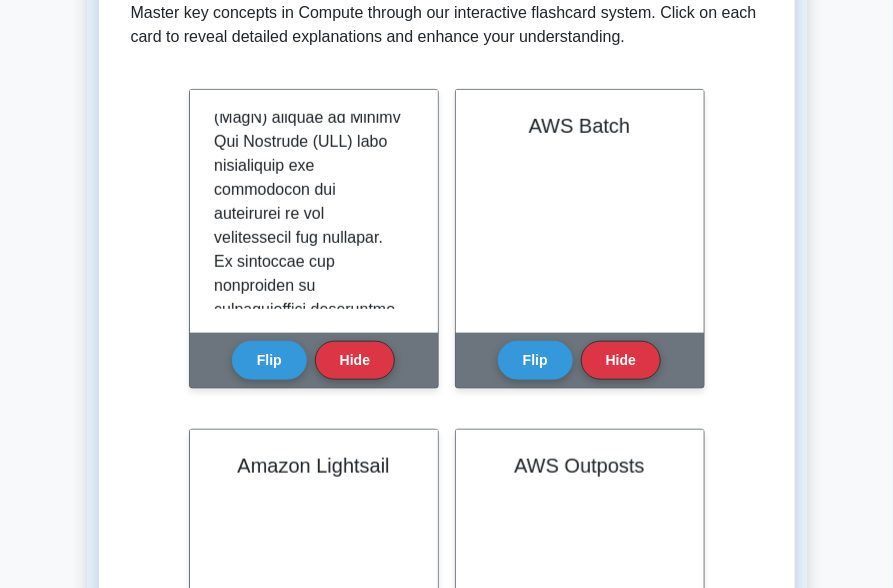drag, startPoint x: 287, startPoint y: 137, endPoint x: 172, endPoint y: 193, distance: 127.910126 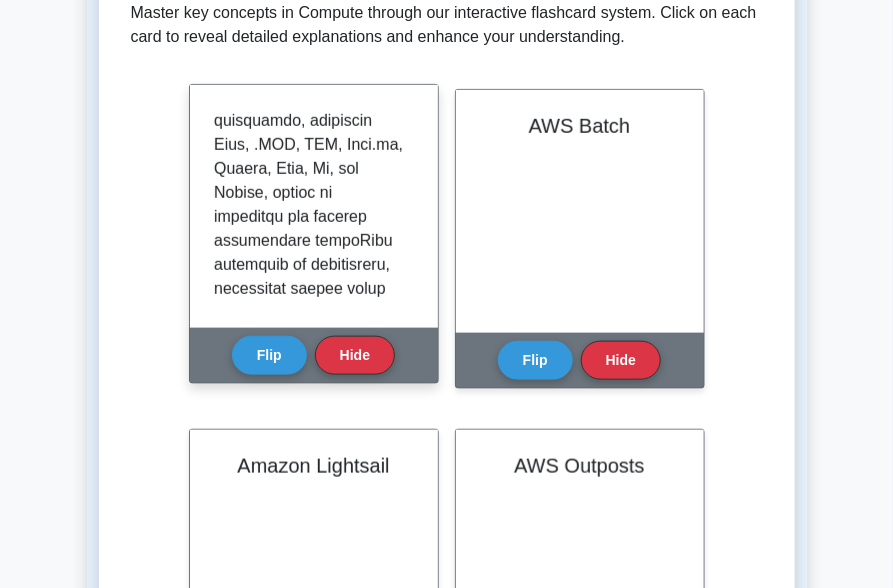 scroll, scrollTop: 560, scrollLeft: 0, axis: vertical 